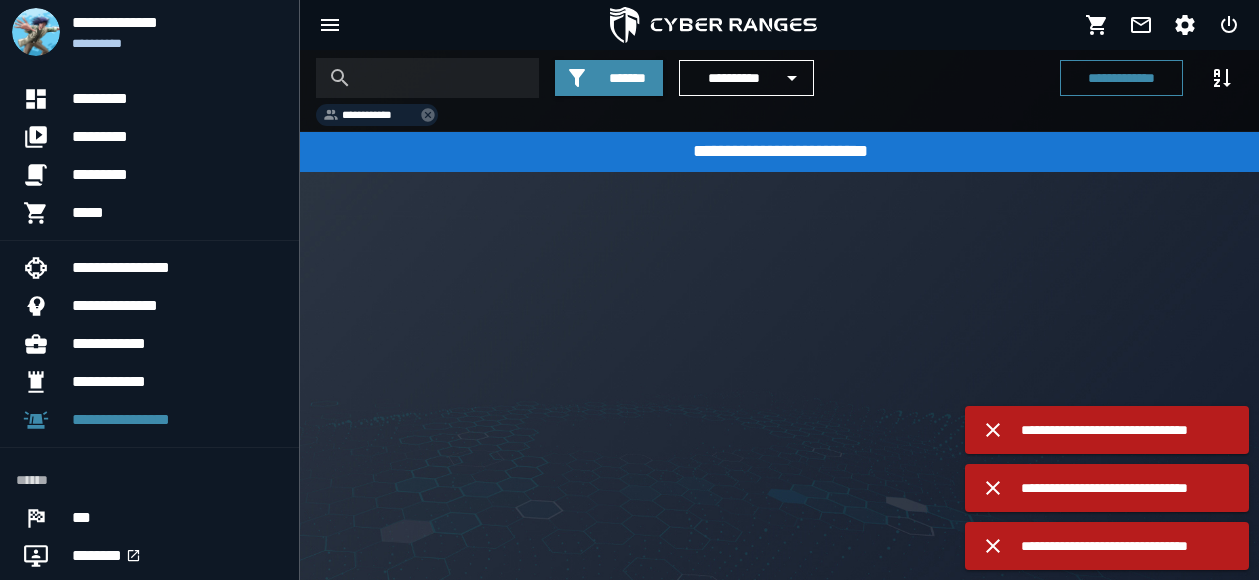scroll, scrollTop: 0, scrollLeft: 0, axis: both 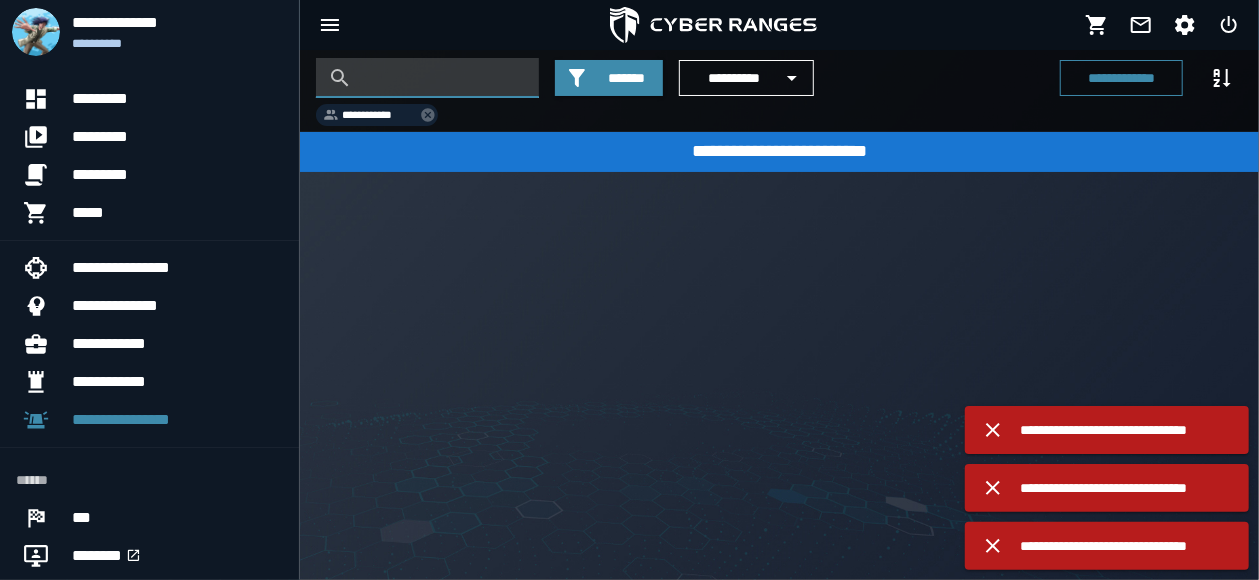 click at bounding box center [442, 78] 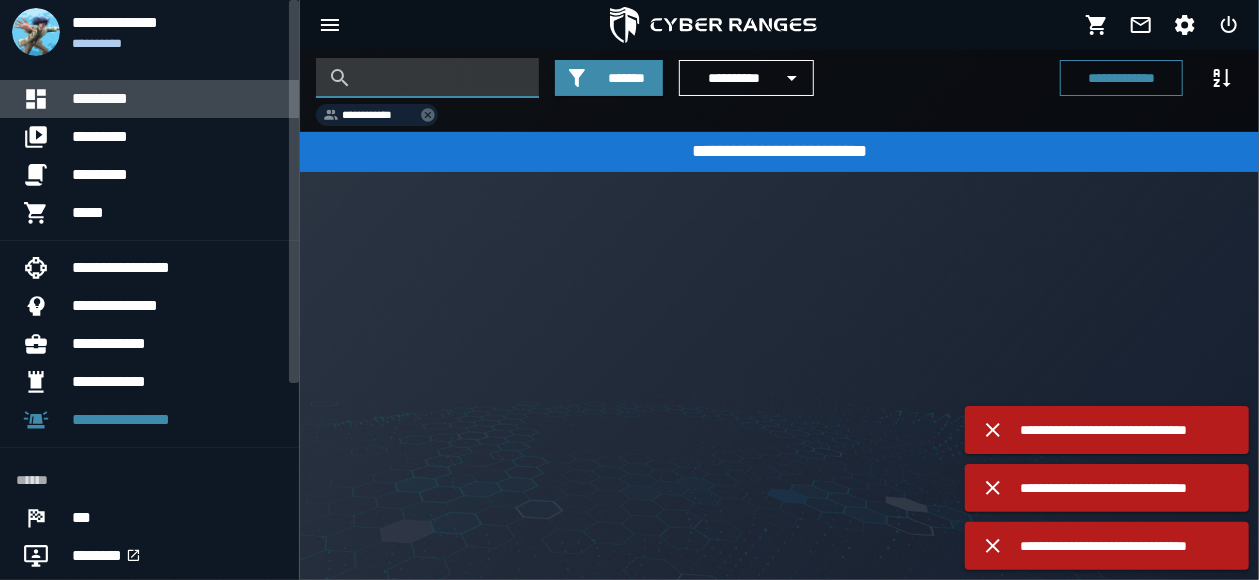 click at bounding box center [44, 99] 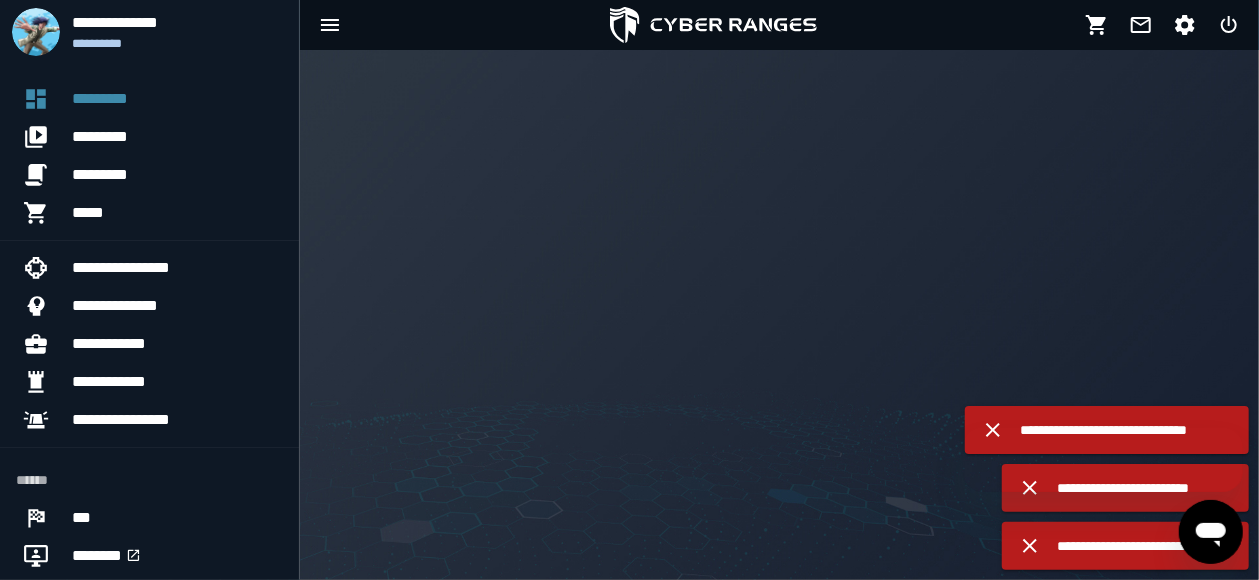 scroll, scrollTop: 0, scrollLeft: 0, axis: both 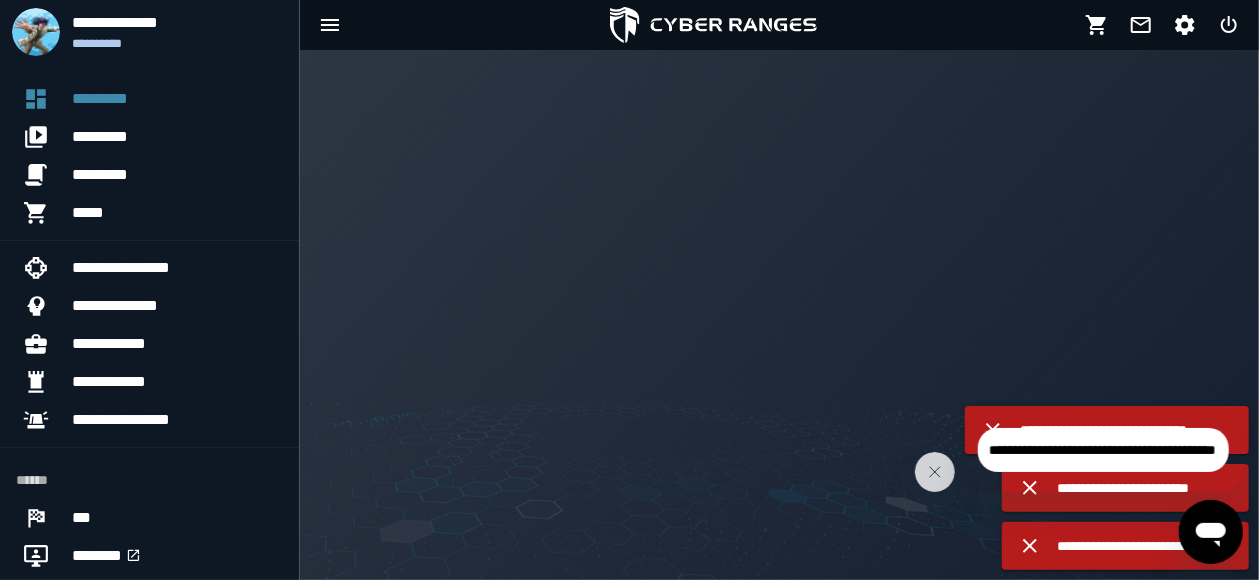 click on "**********" at bounding box center (1102, 449) 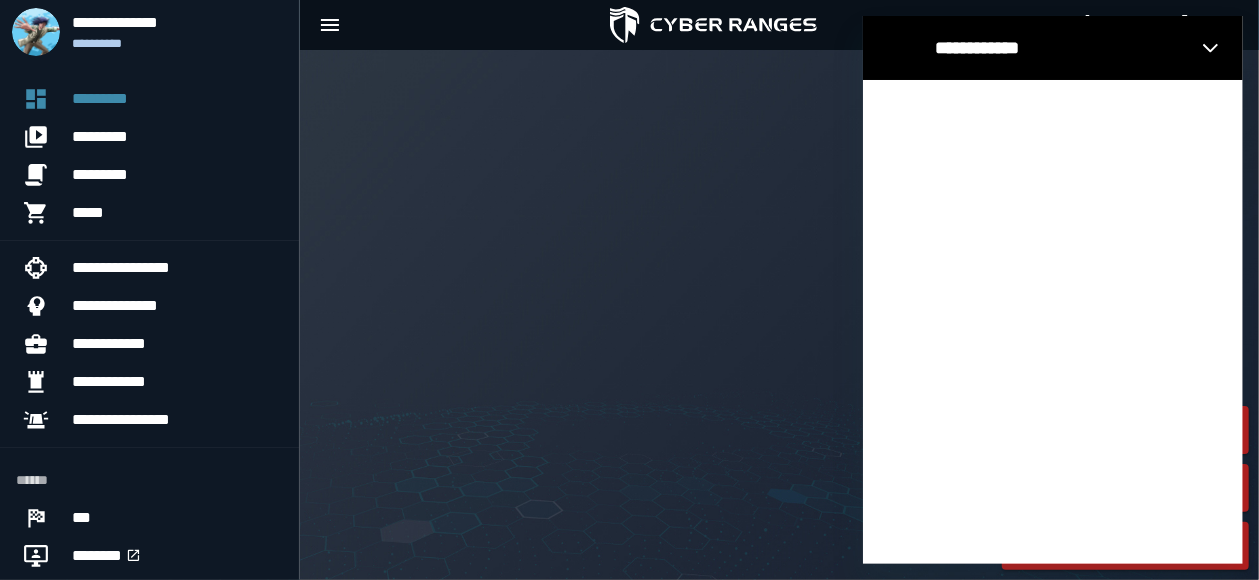 scroll, scrollTop: 0, scrollLeft: 0, axis: both 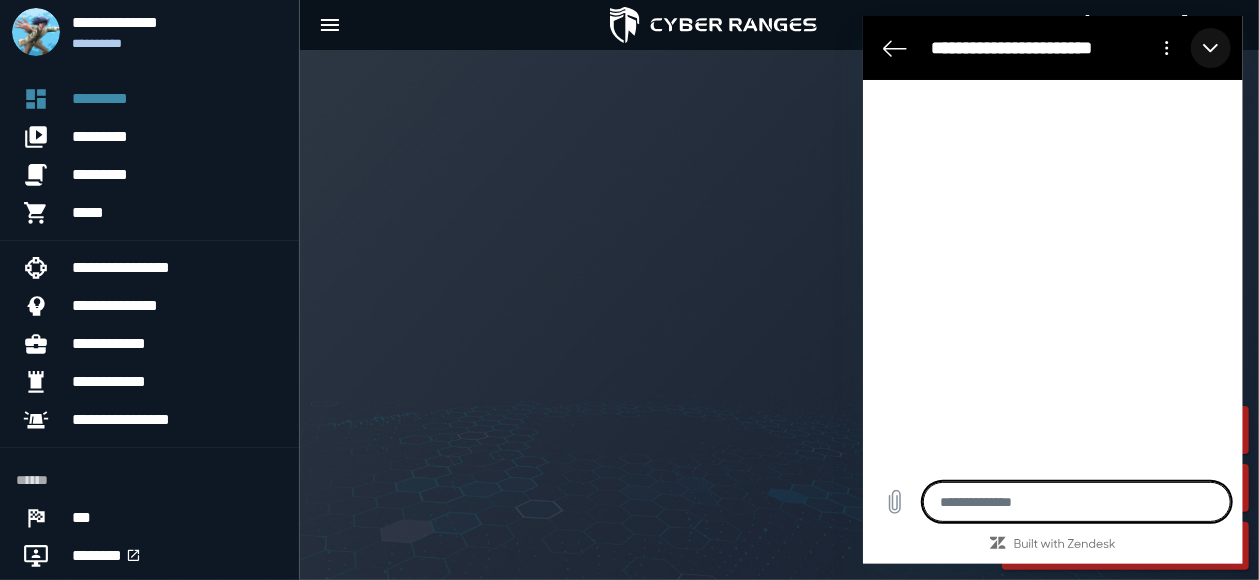 click 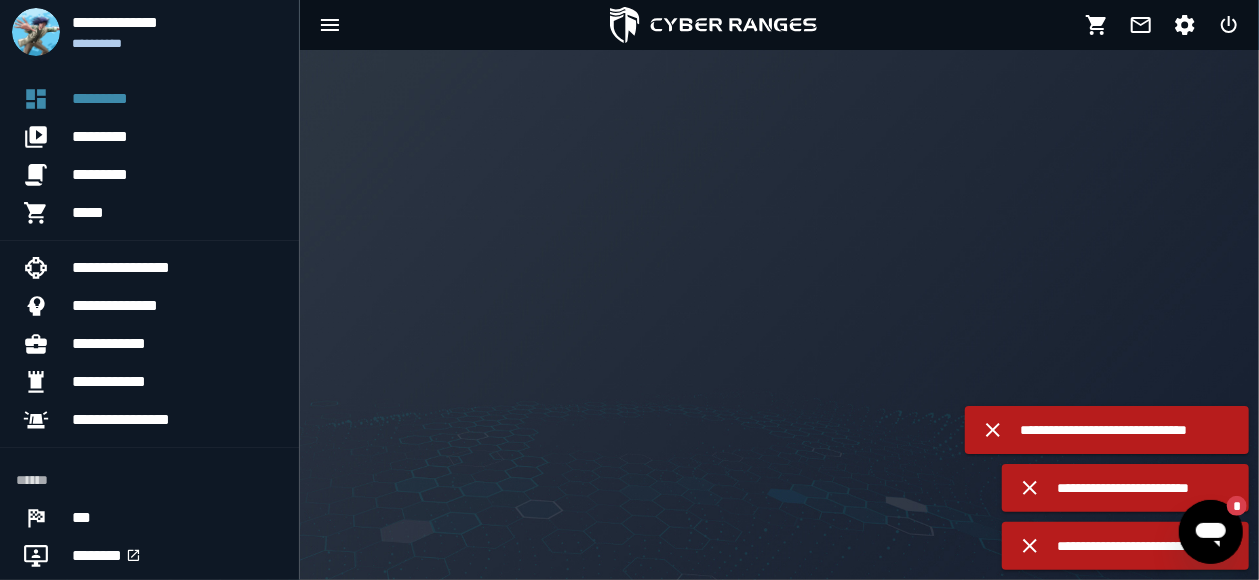scroll, scrollTop: 0, scrollLeft: 0, axis: both 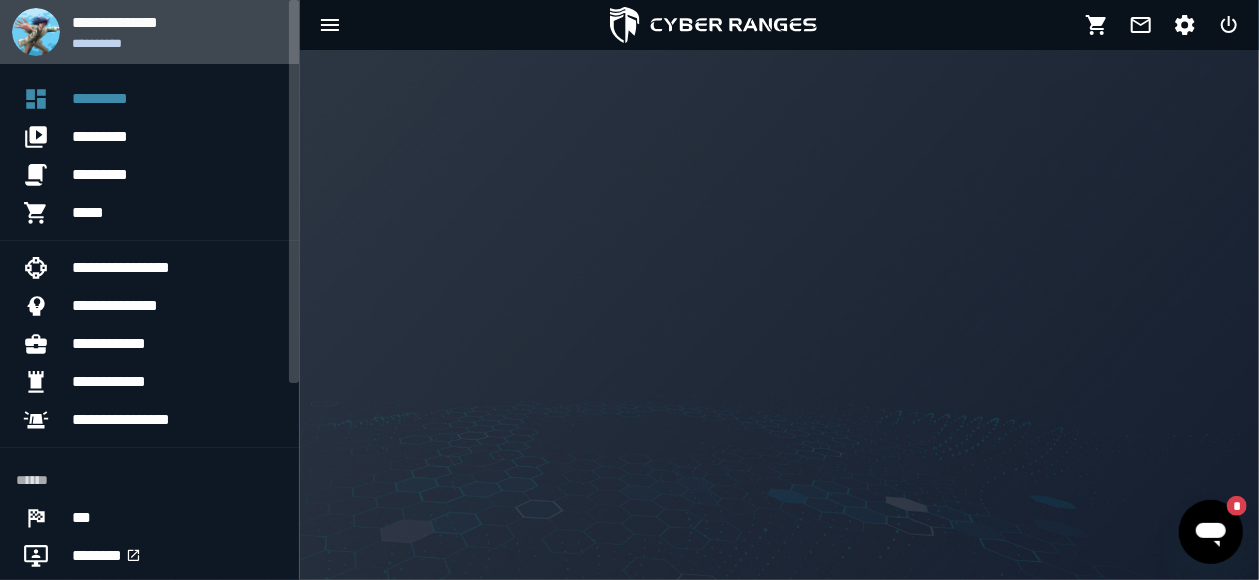 click on "**********" at bounding box center (177, 22) 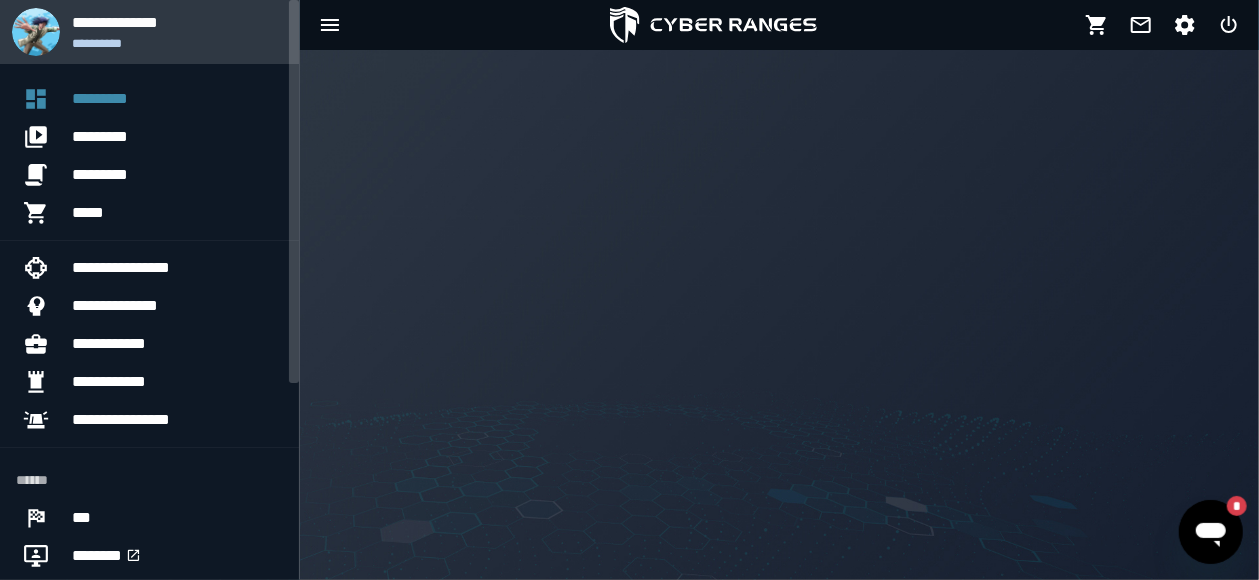 type on "*" 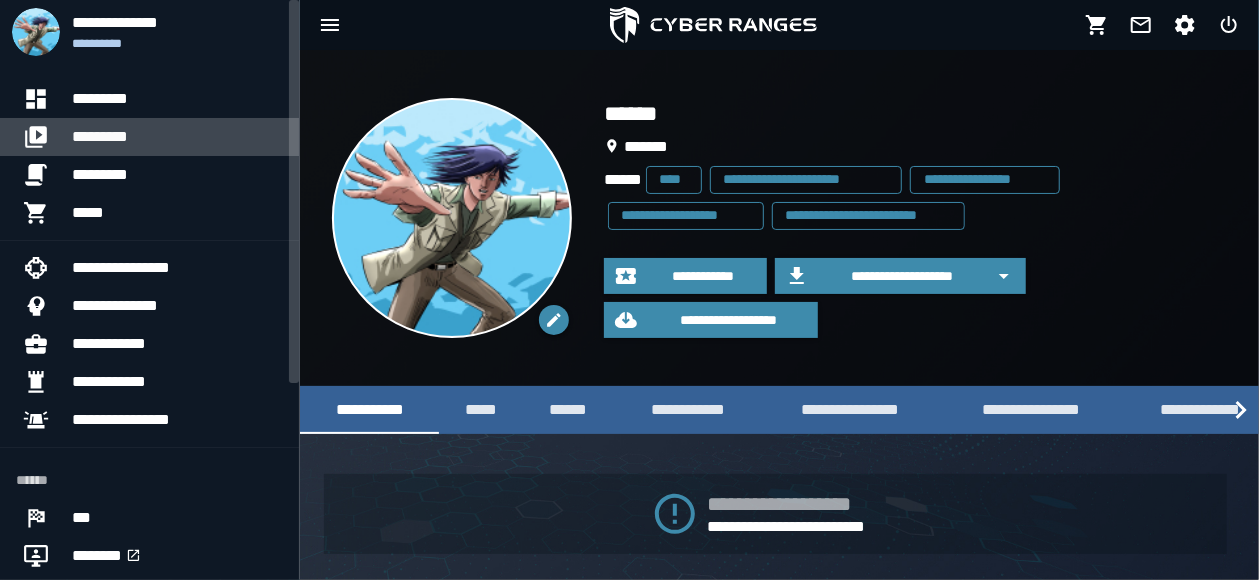 click on "*********" at bounding box center (177, 137) 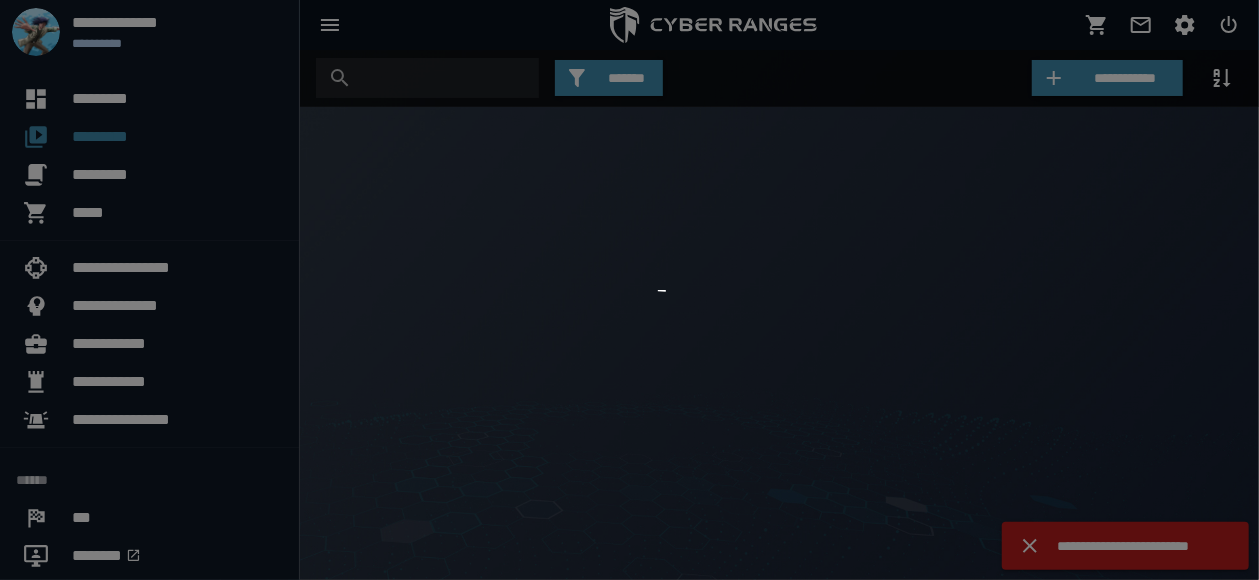 click at bounding box center (629, 290) 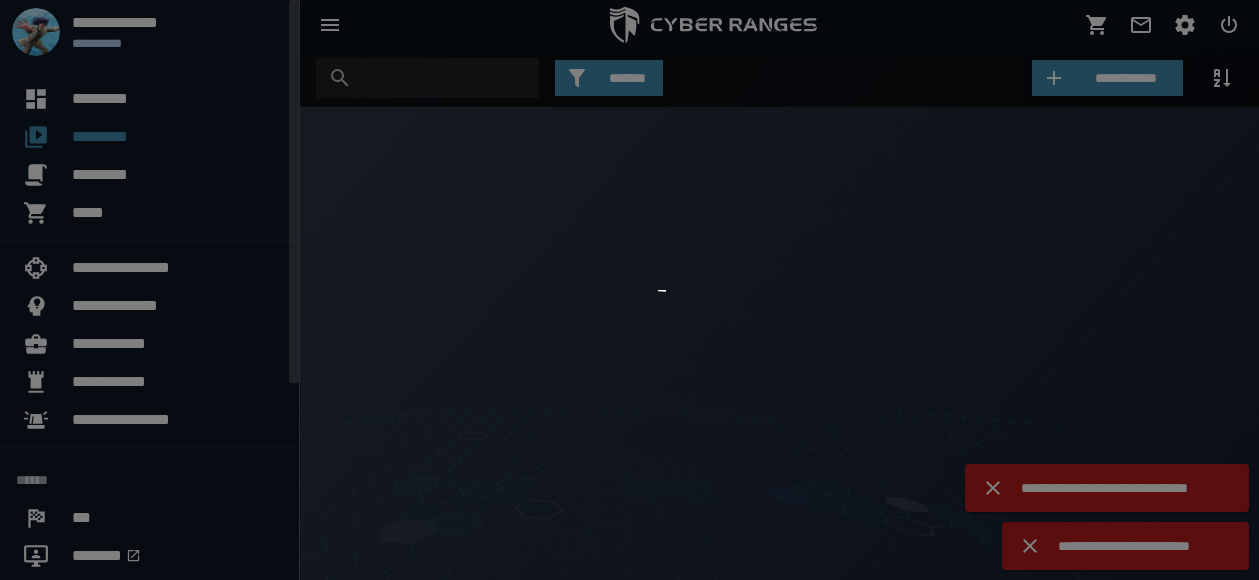 scroll, scrollTop: 0, scrollLeft: 0, axis: both 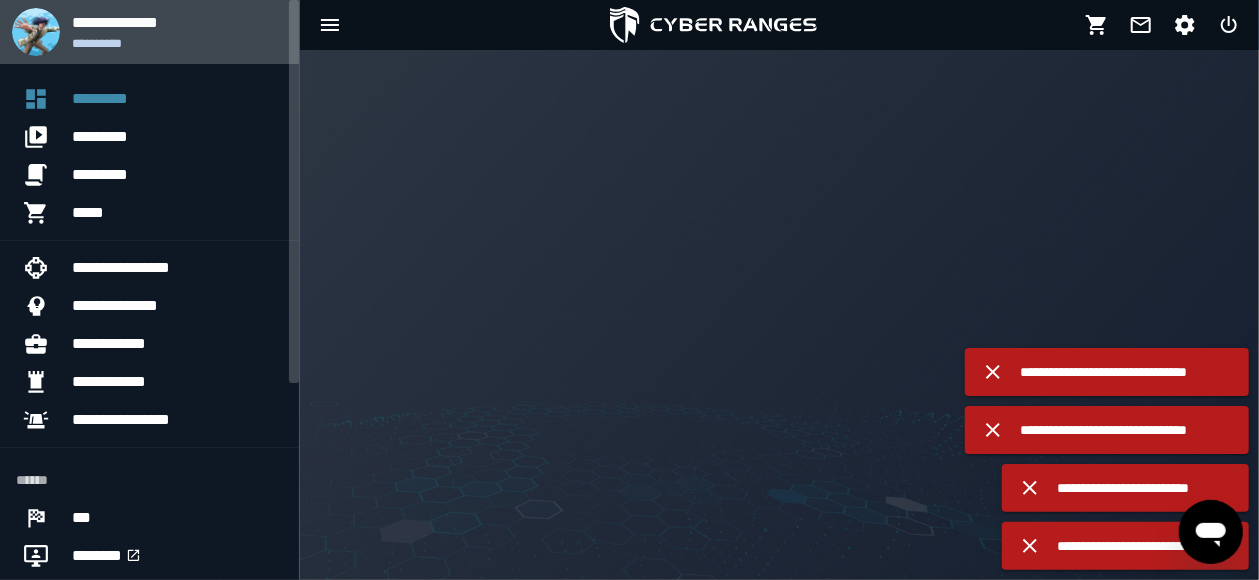 click on "**********" at bounding box center (177, 22) 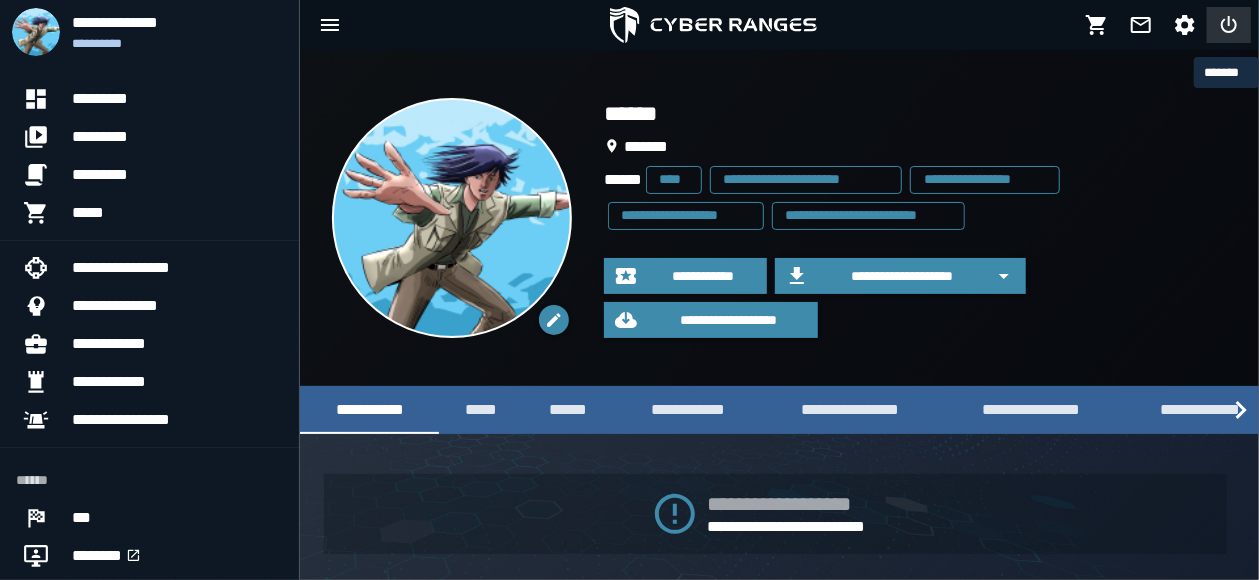 click 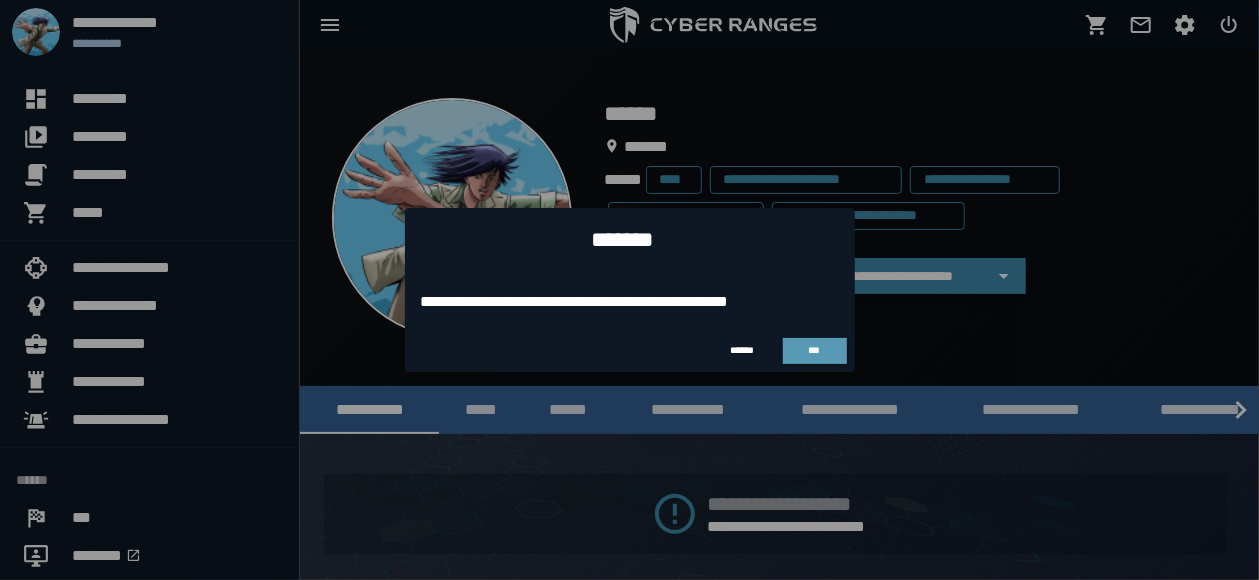 click on "***" at bounding box center [815, 350] 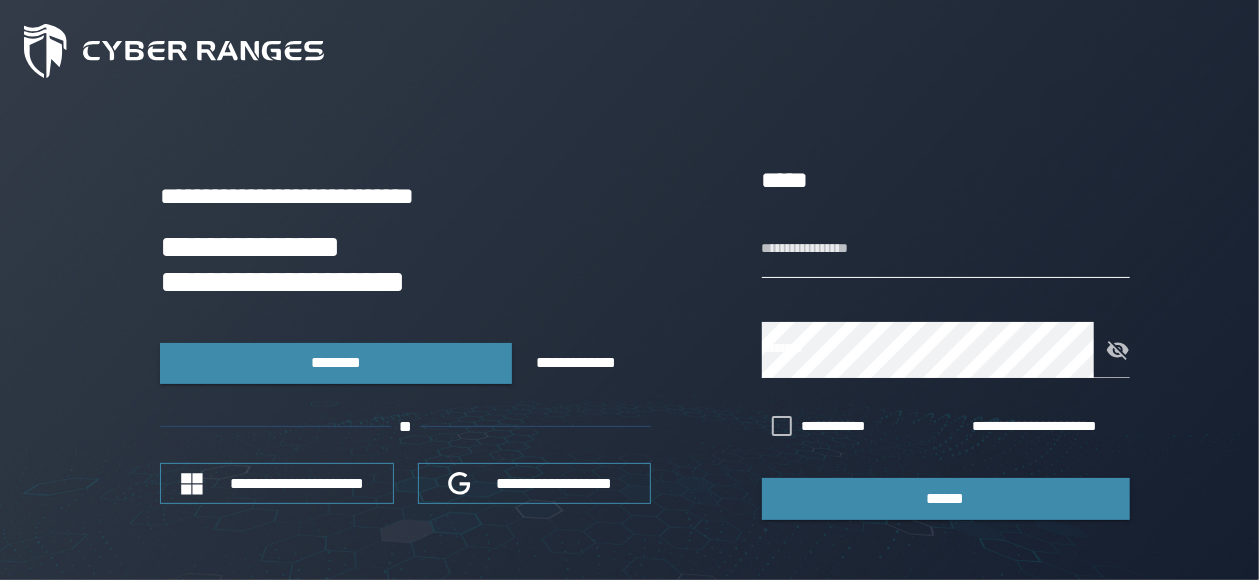 click on "**********" at bounding box center (946, 250) 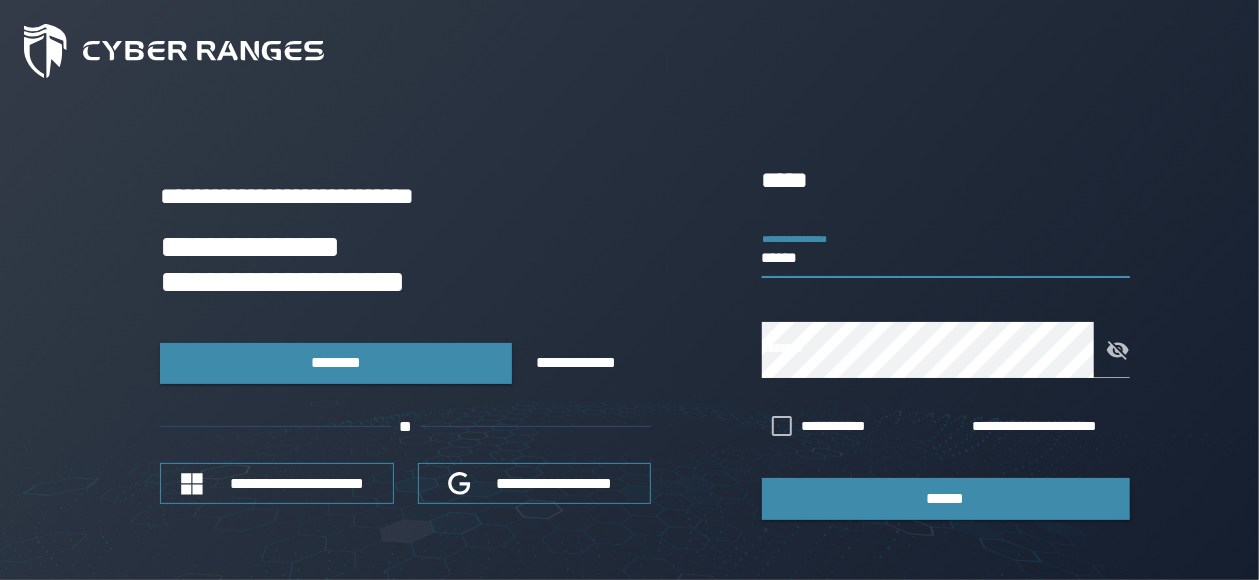 type on "**********" 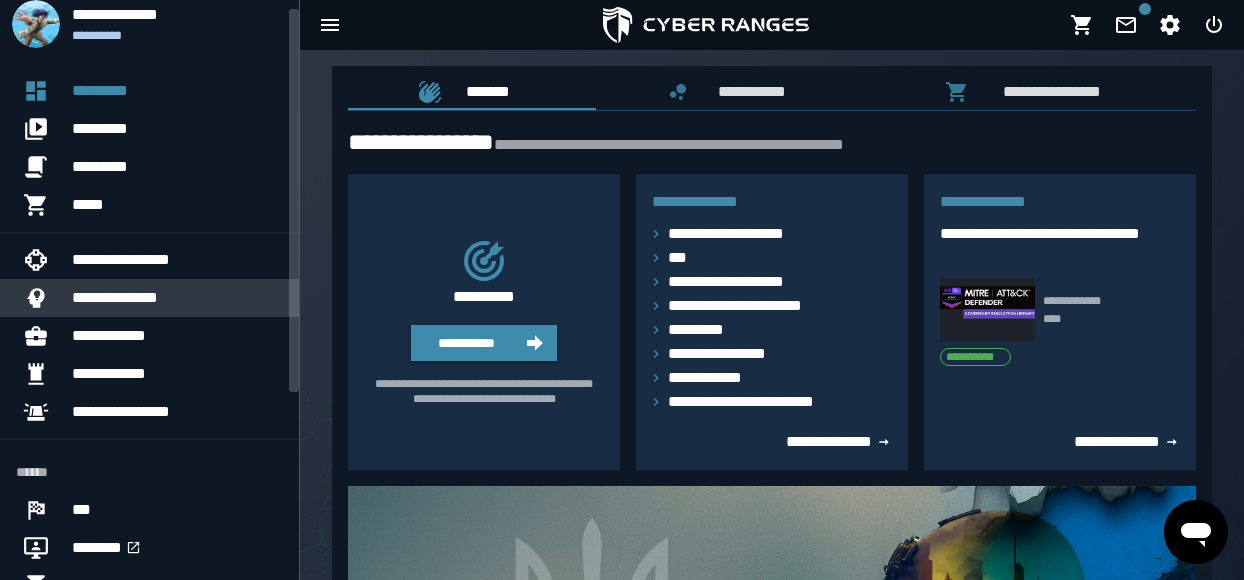 scroll, scrollTop: 7, scrollLeft: 0, axis: vertical 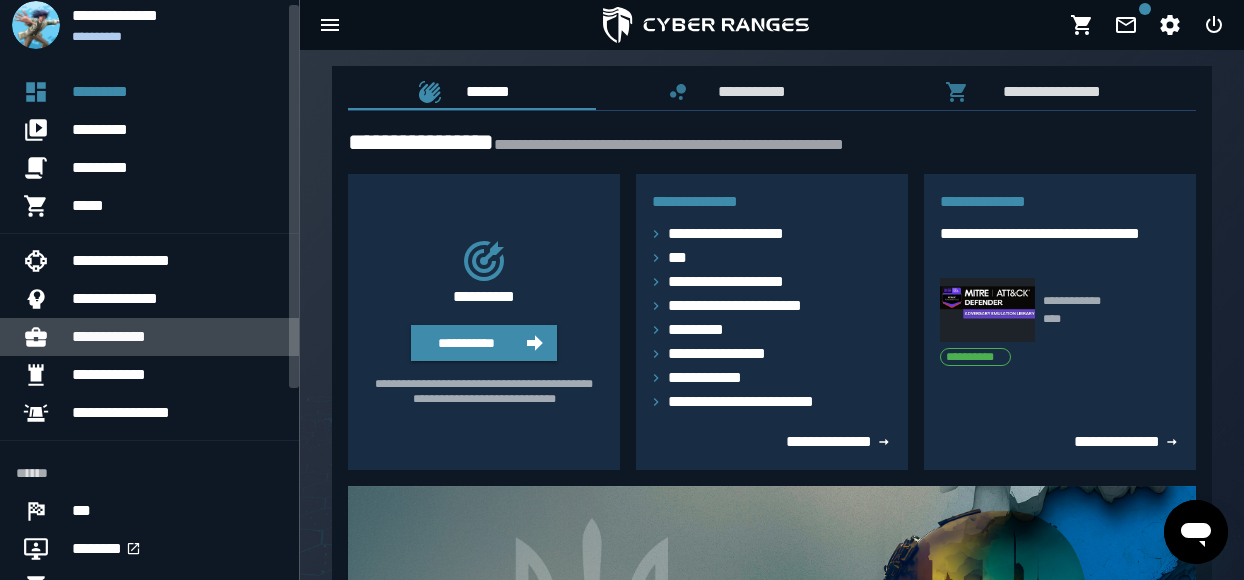 click on "**********" at bounding box center (177, 337) 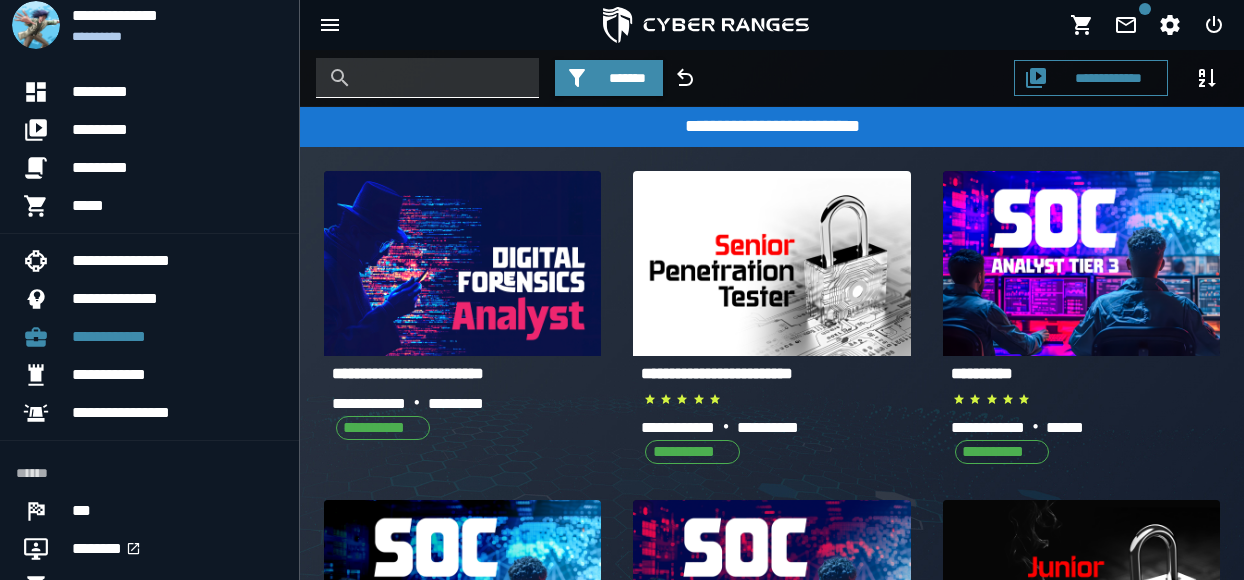click at bounding box center [442, 78] 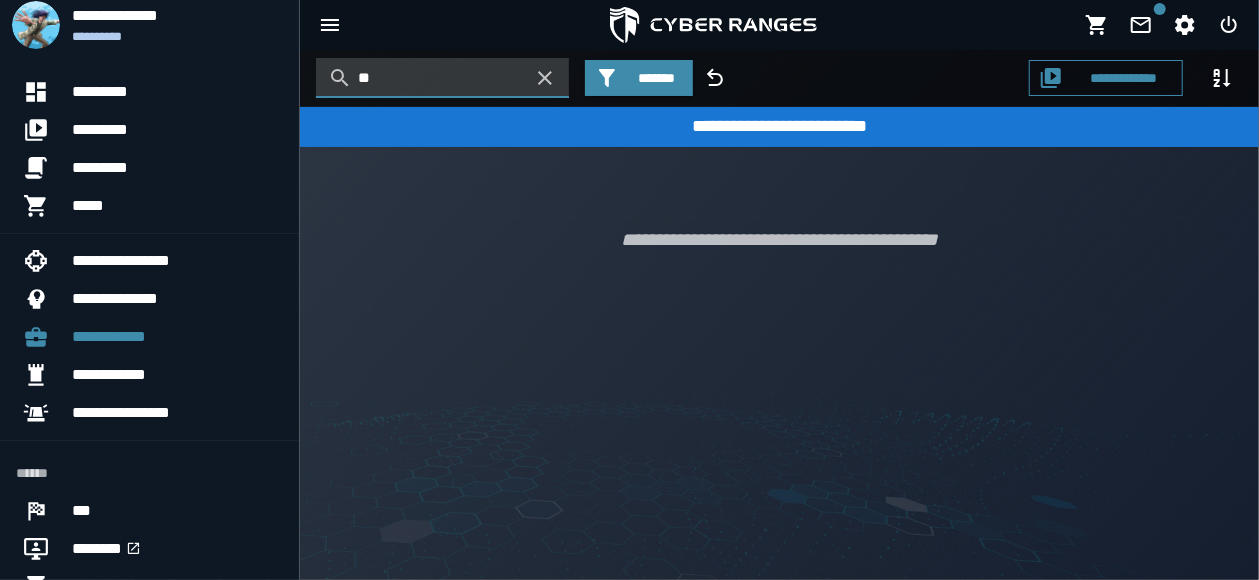 type on "*" 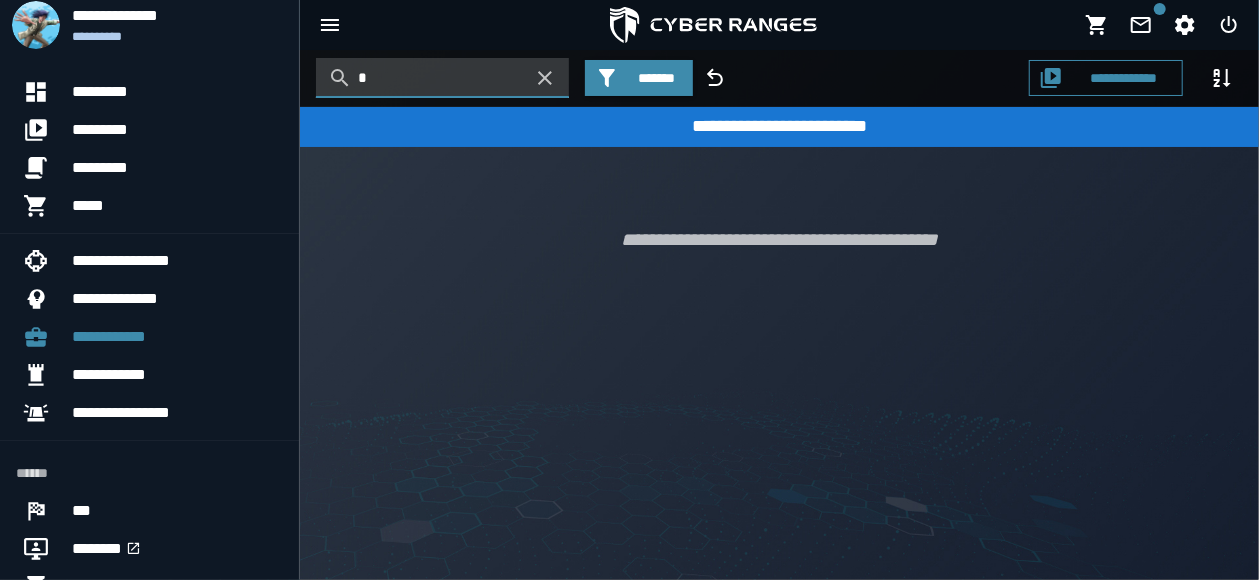 type 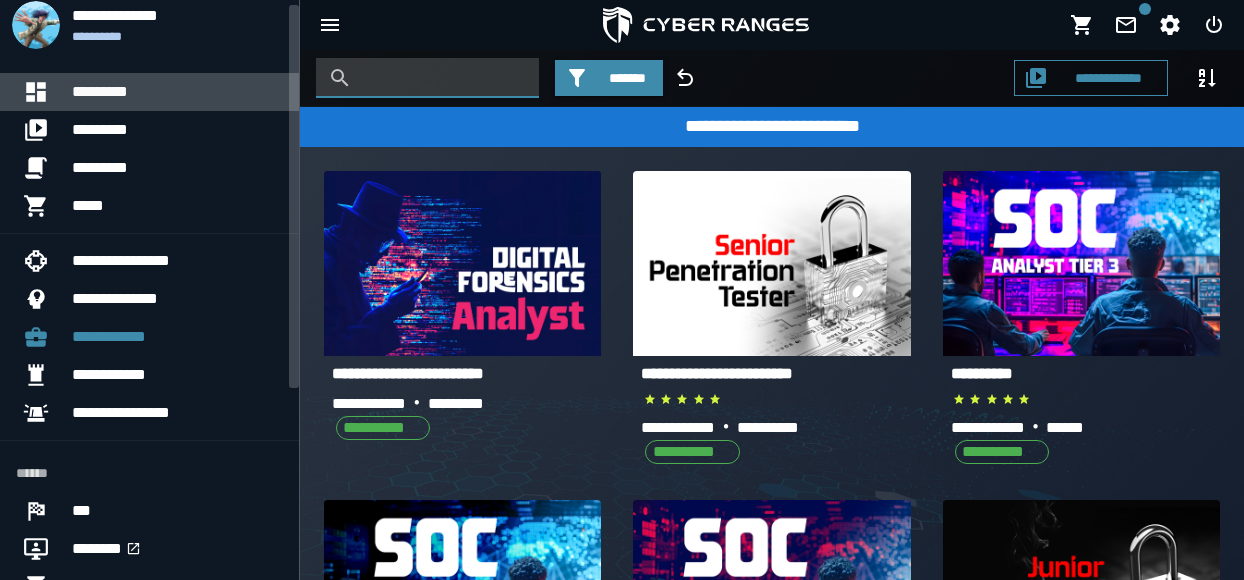 click on "*********" at bounding box center (177, 92) 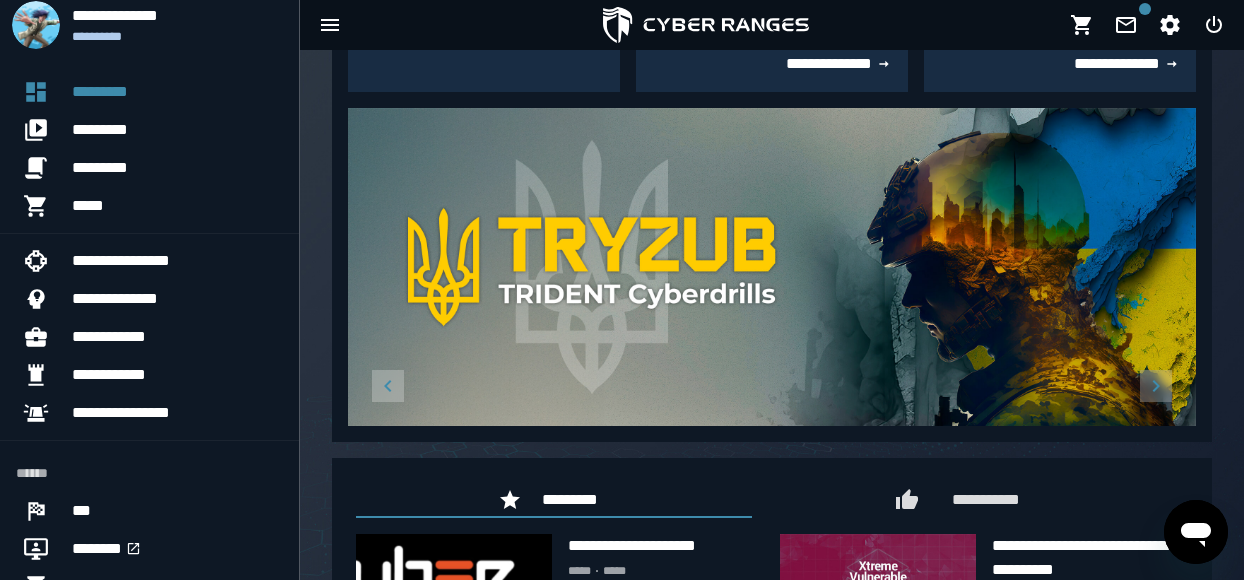 scroll, scrollTop: 382, scrollLeft: 0, axis: vertical 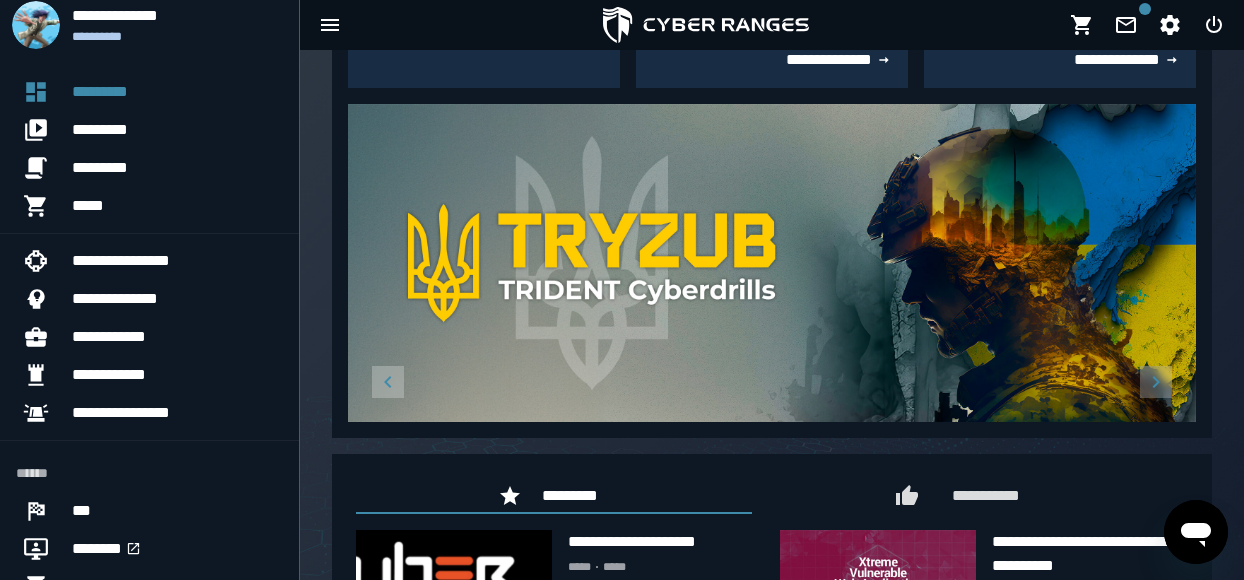 click at bounding box center [772, 263] 